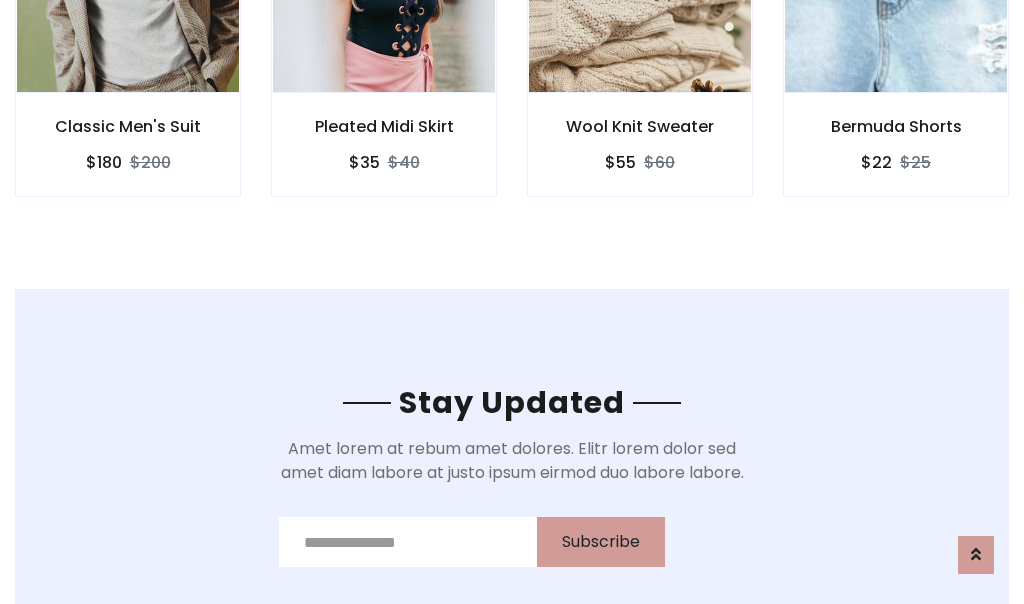 scroll, scrollTop: 3012, scrollLeft: 0, axis: vertical 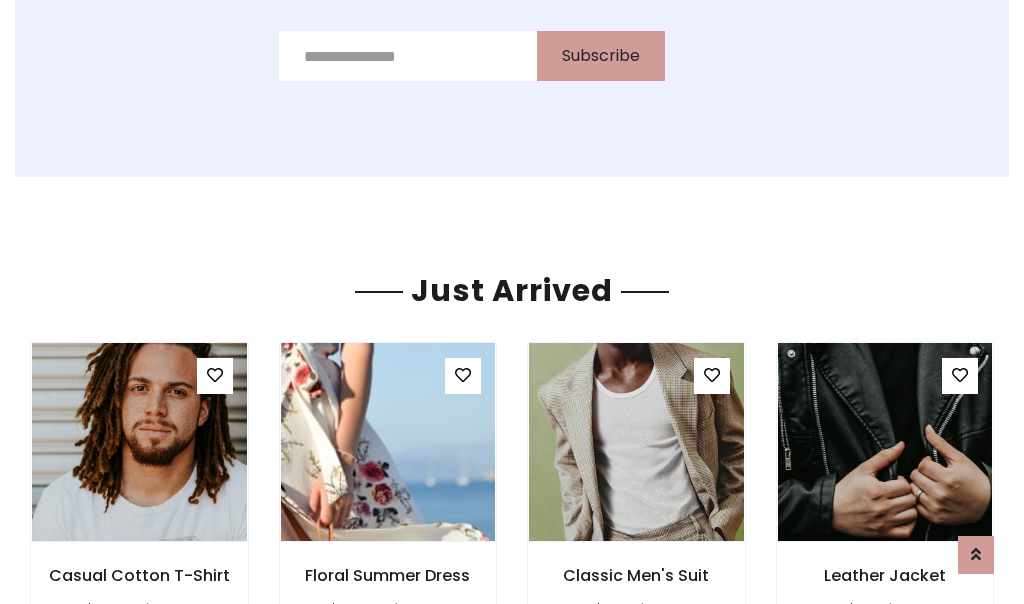 click on "Wool Knit Sweater
$55
$60" at bounding box center (640, -428) 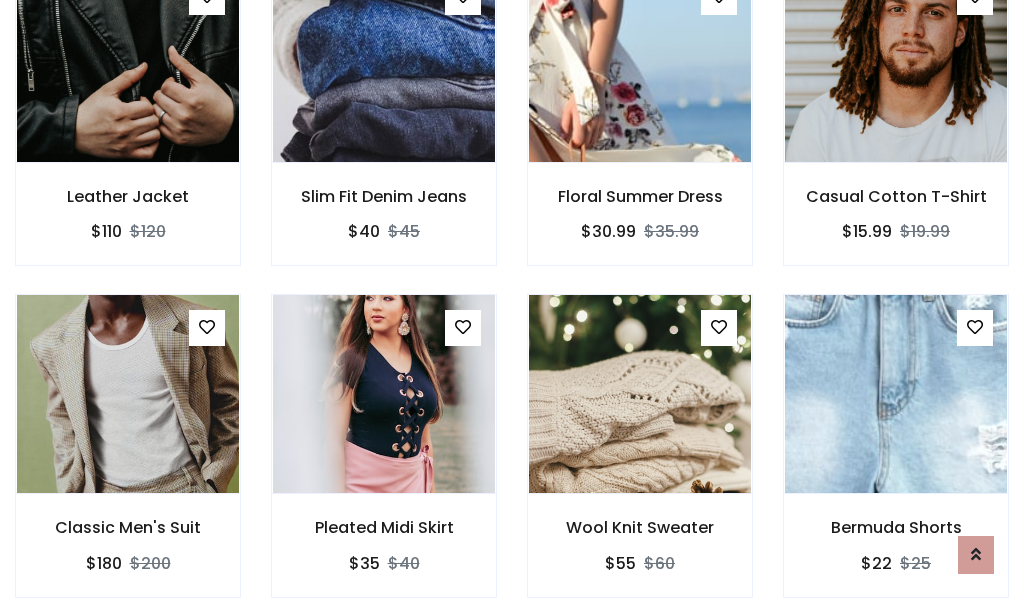 click on "Wool Knit Sweater
$55
$60" at bounding box center (640, 459) 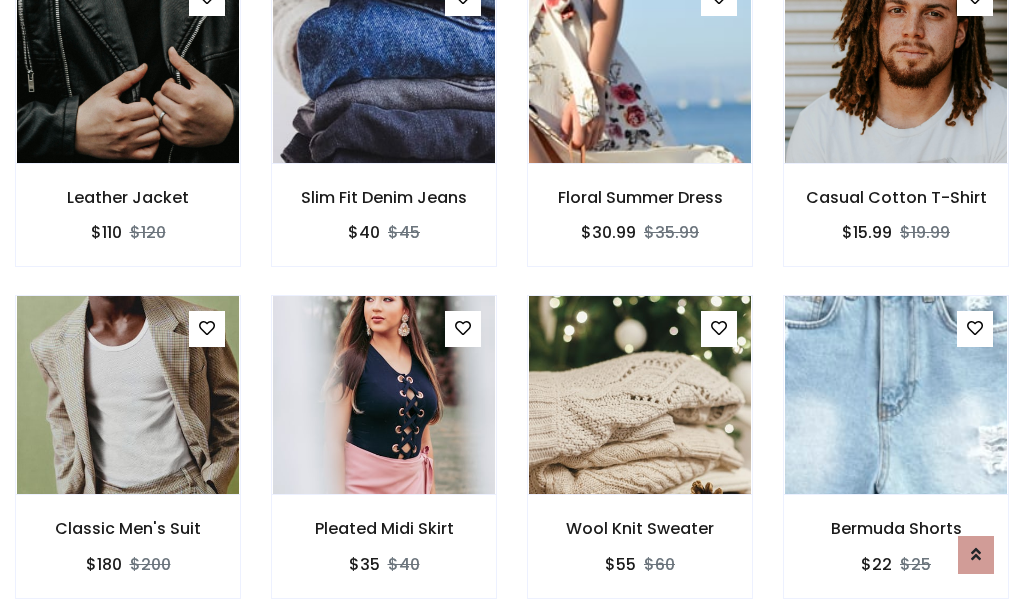 click on "Wool Knit Sweater
$55
$60" at bounding box center [640, 460] 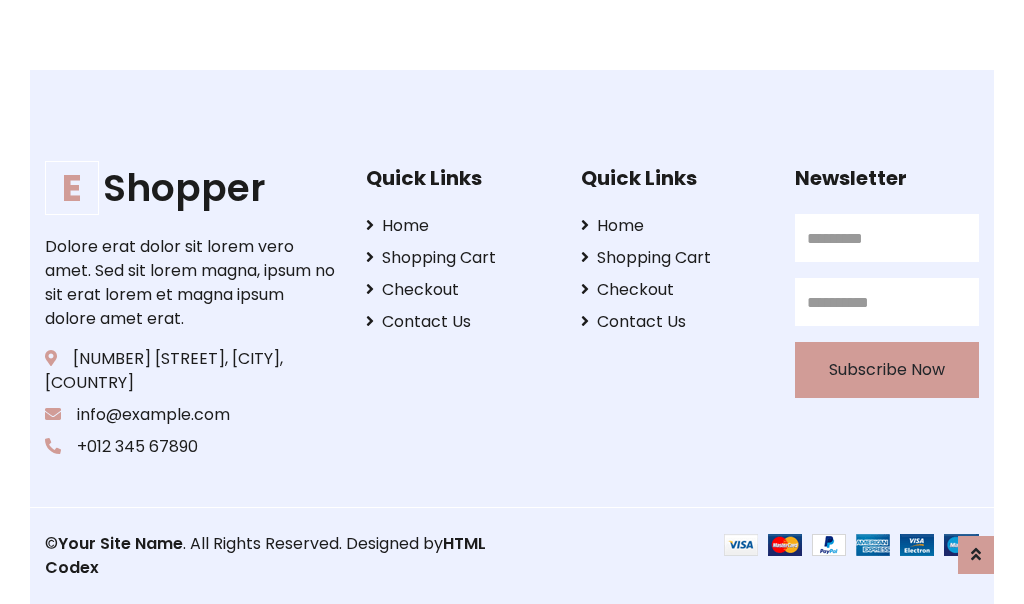 scroll, scrollTop: 3807, scrollLeft: 0, axis: vertical 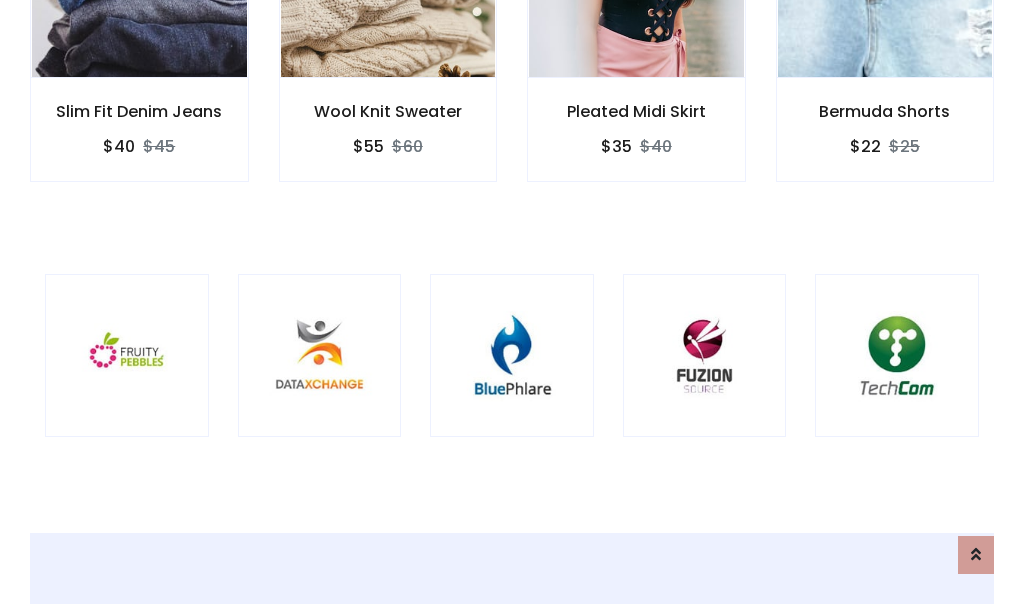 click at bounding box center (512, 356) 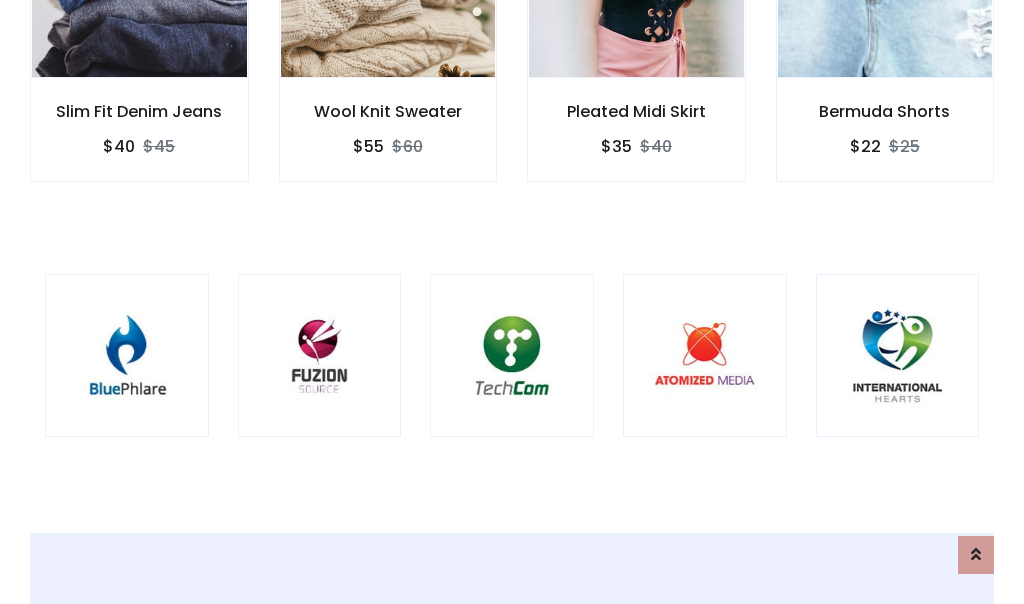 click at bounding box center [512, 356] 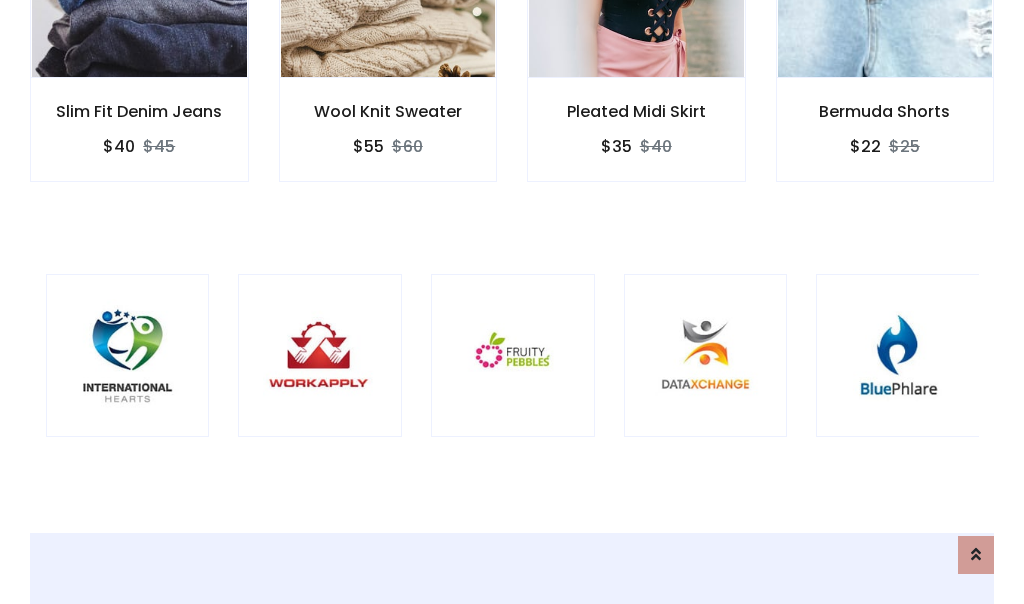 scroll, scrollTop: 0, scrollLeft: 0, axis: both 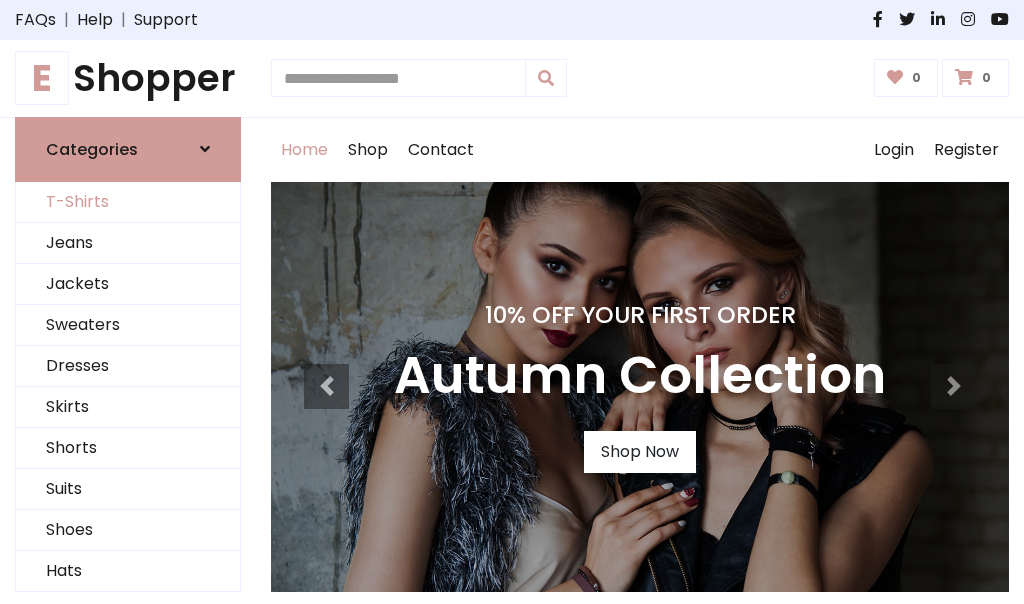 click on "T-Shirts" at bounding box center [128, 202] 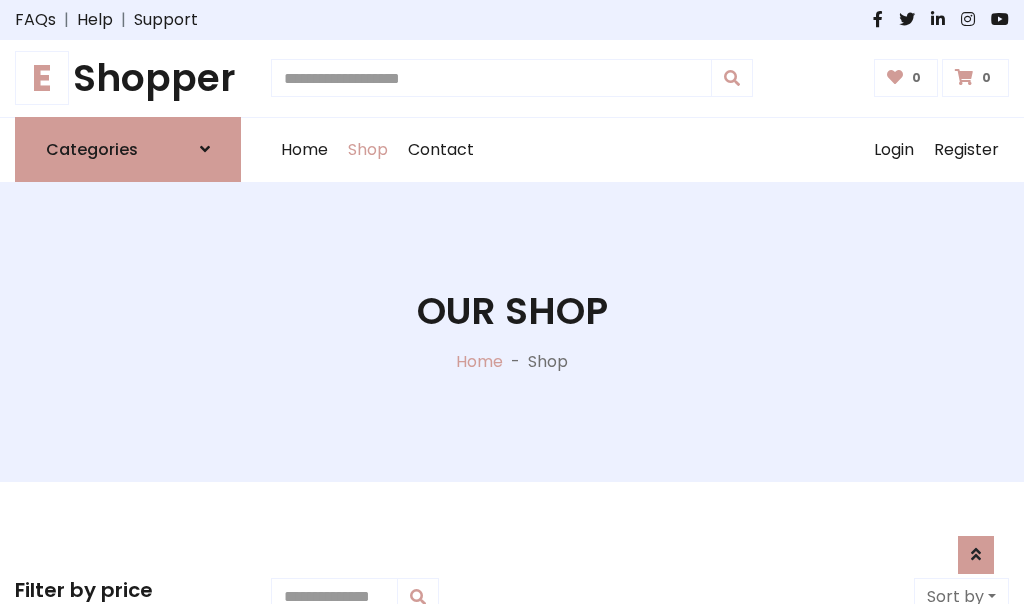 scroll, scrollTop: 802, scrollLeft: 0, axis: vertical 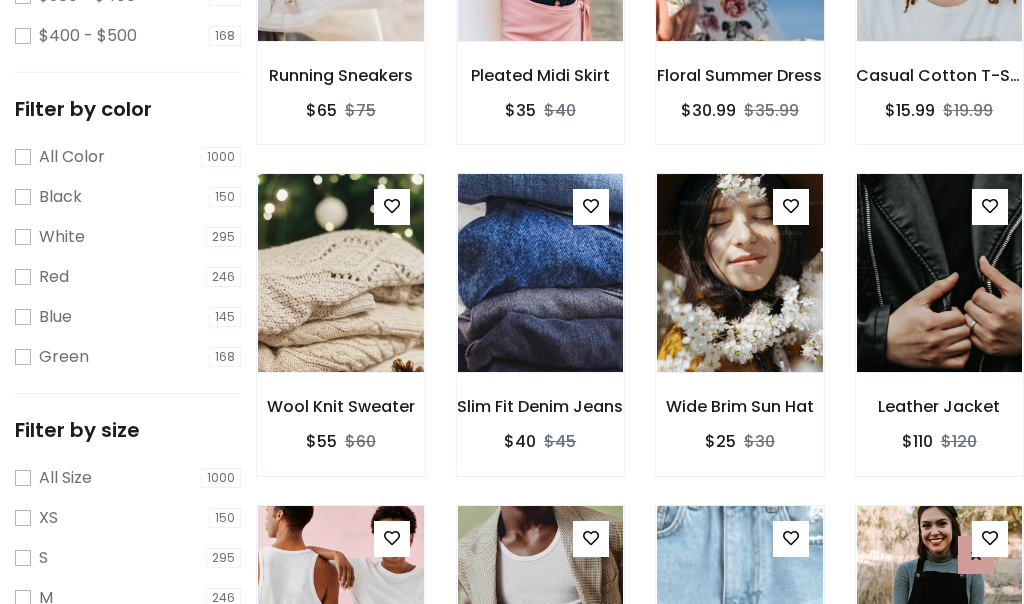 click at bounding box center (739, -58) 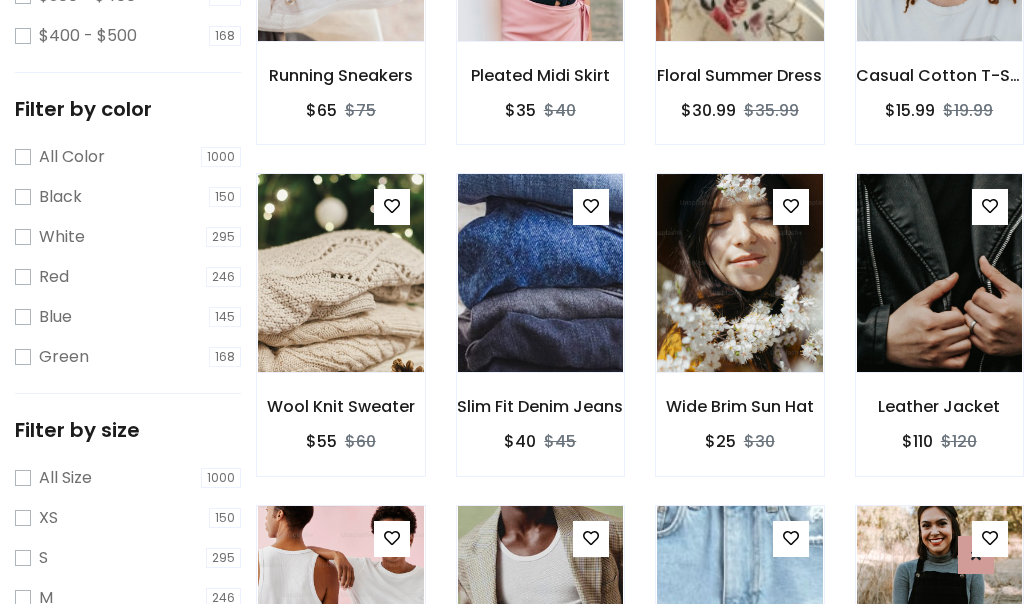 scroll, scrollTop: 701, scrollLeft: 0, axis: vertical 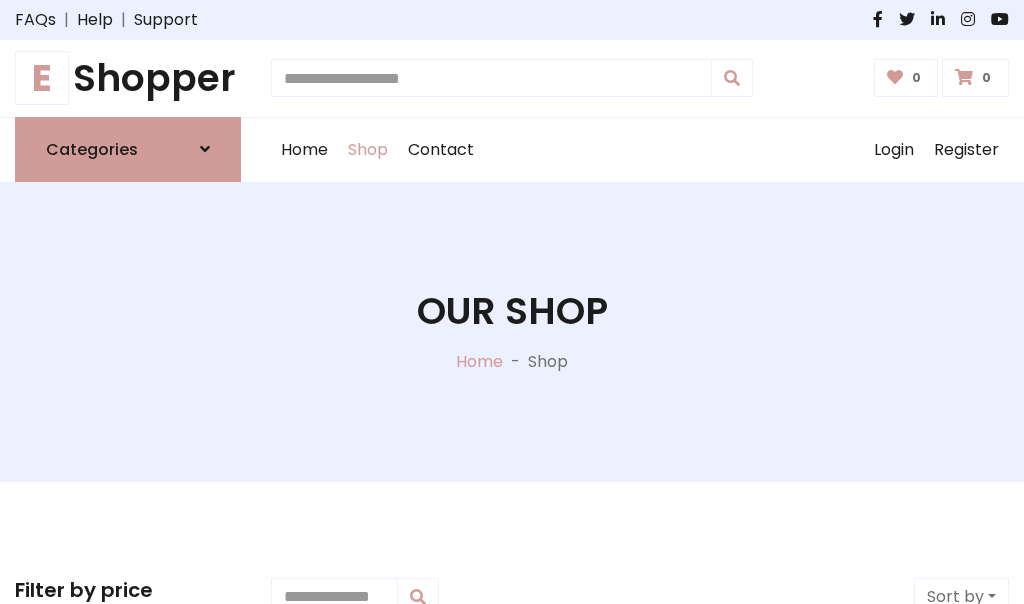 click on "E Shopper" at bounding box center [128, 78] 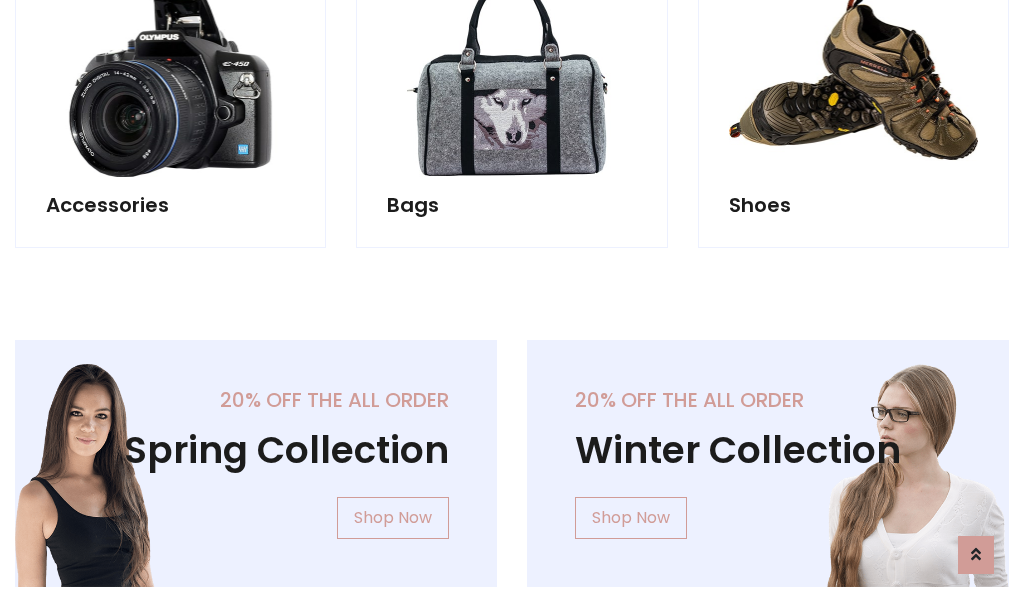 scroll, scrollTop: 1943, scrollLeft: 0, axis: vertical 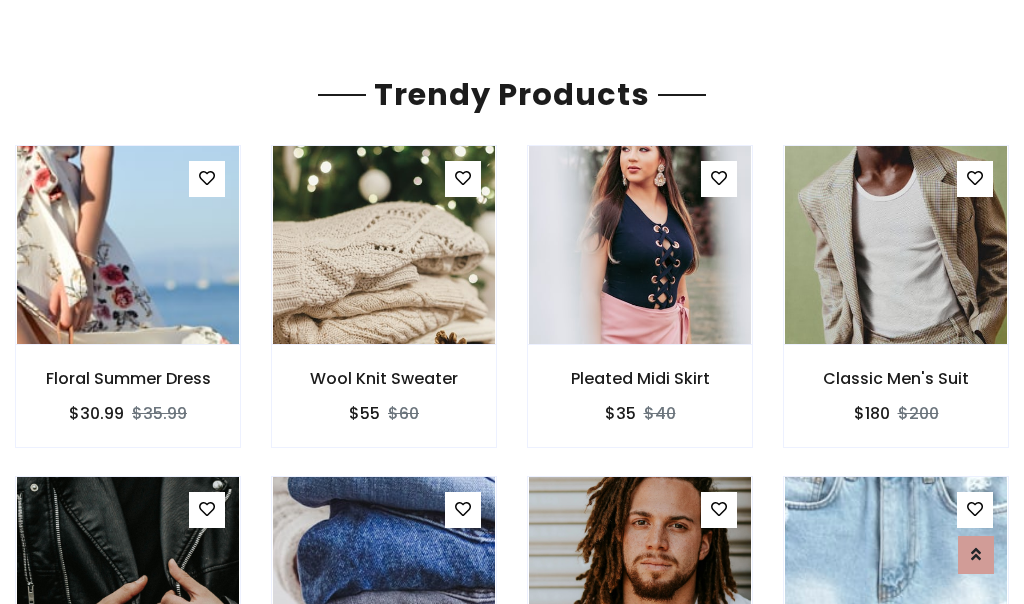 click on "Shop" at bounding box center [368, -1793] 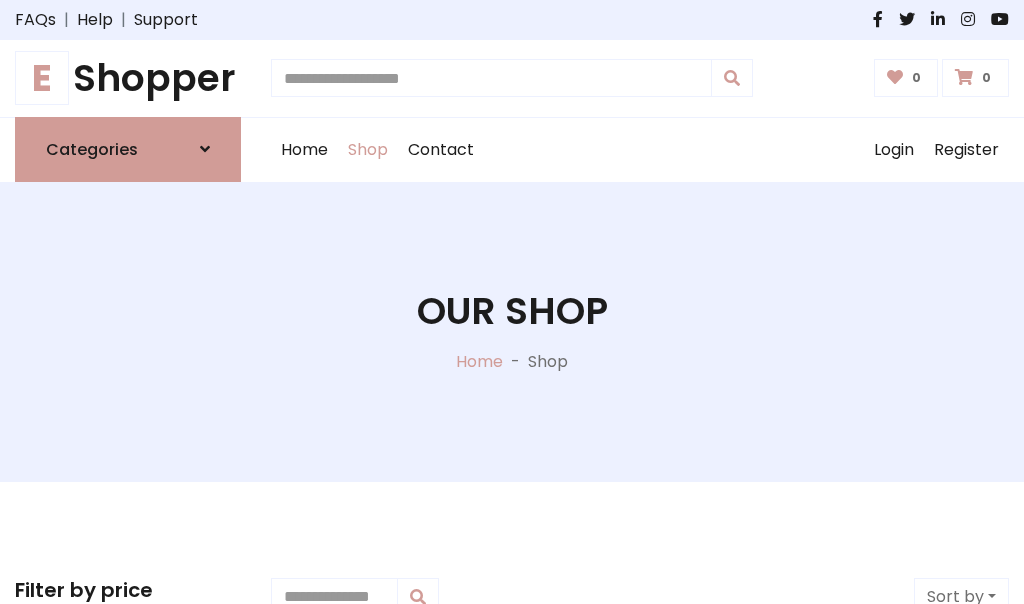 scroll, scrollTop: 0, scrollLeft: 0, axis: both 